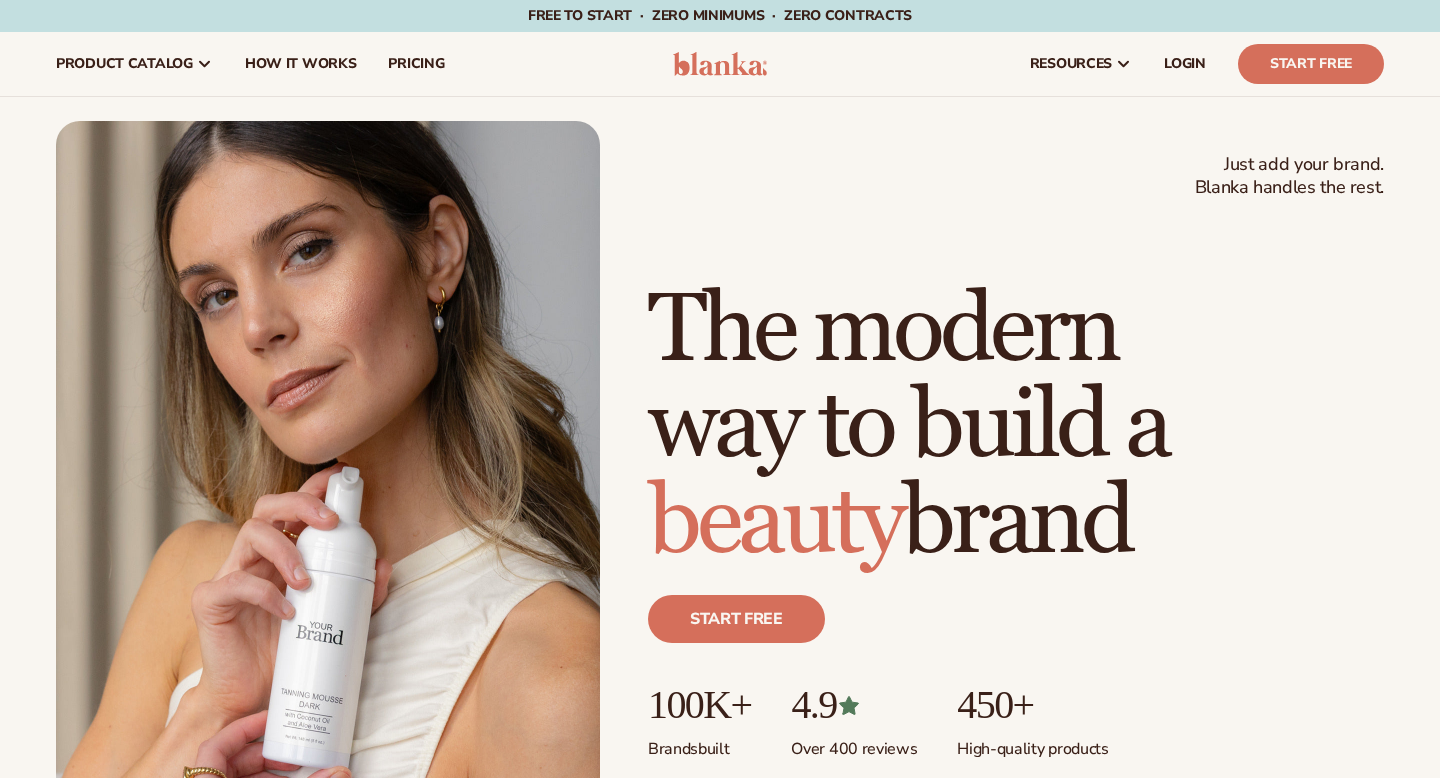 scroll, scrollTop: 0, scrollLeft: 0, axis: both 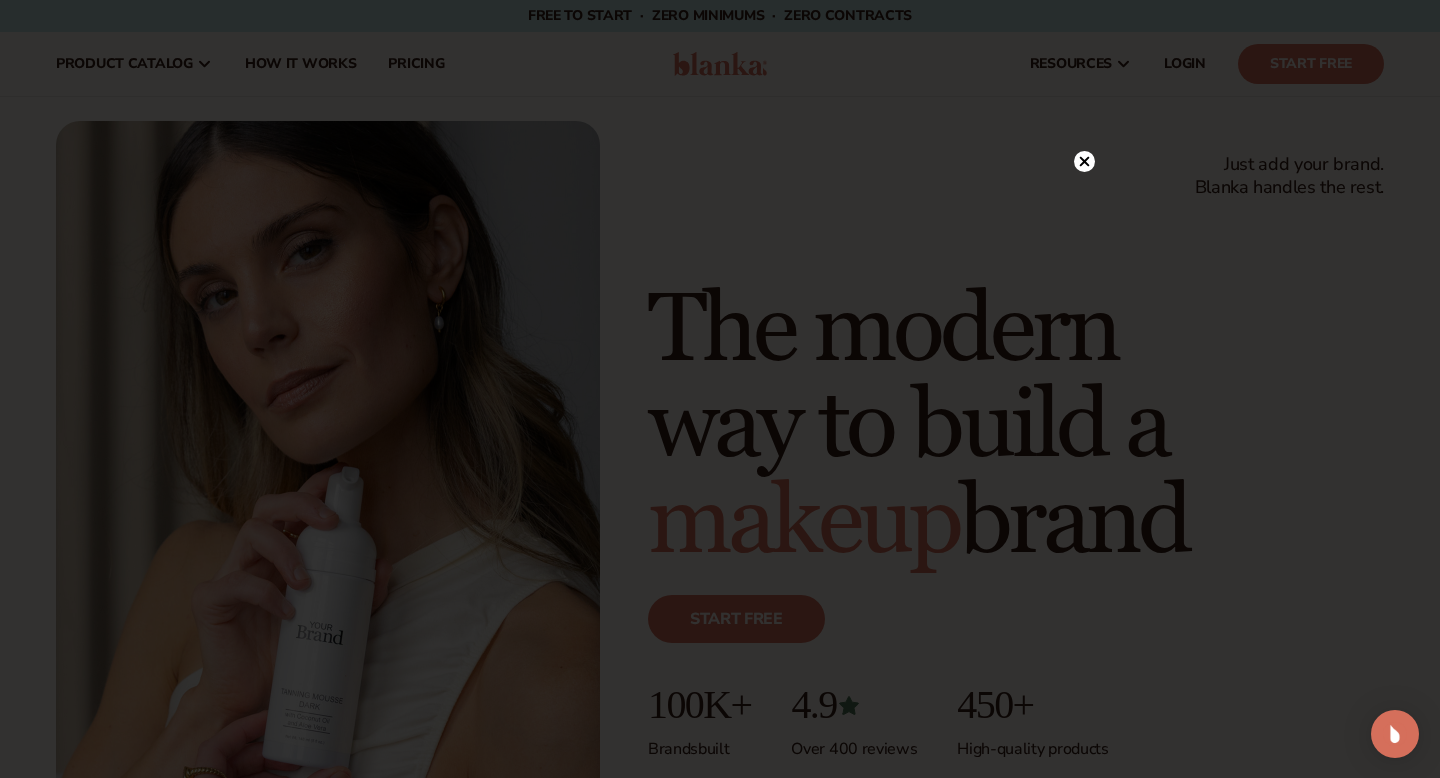 click 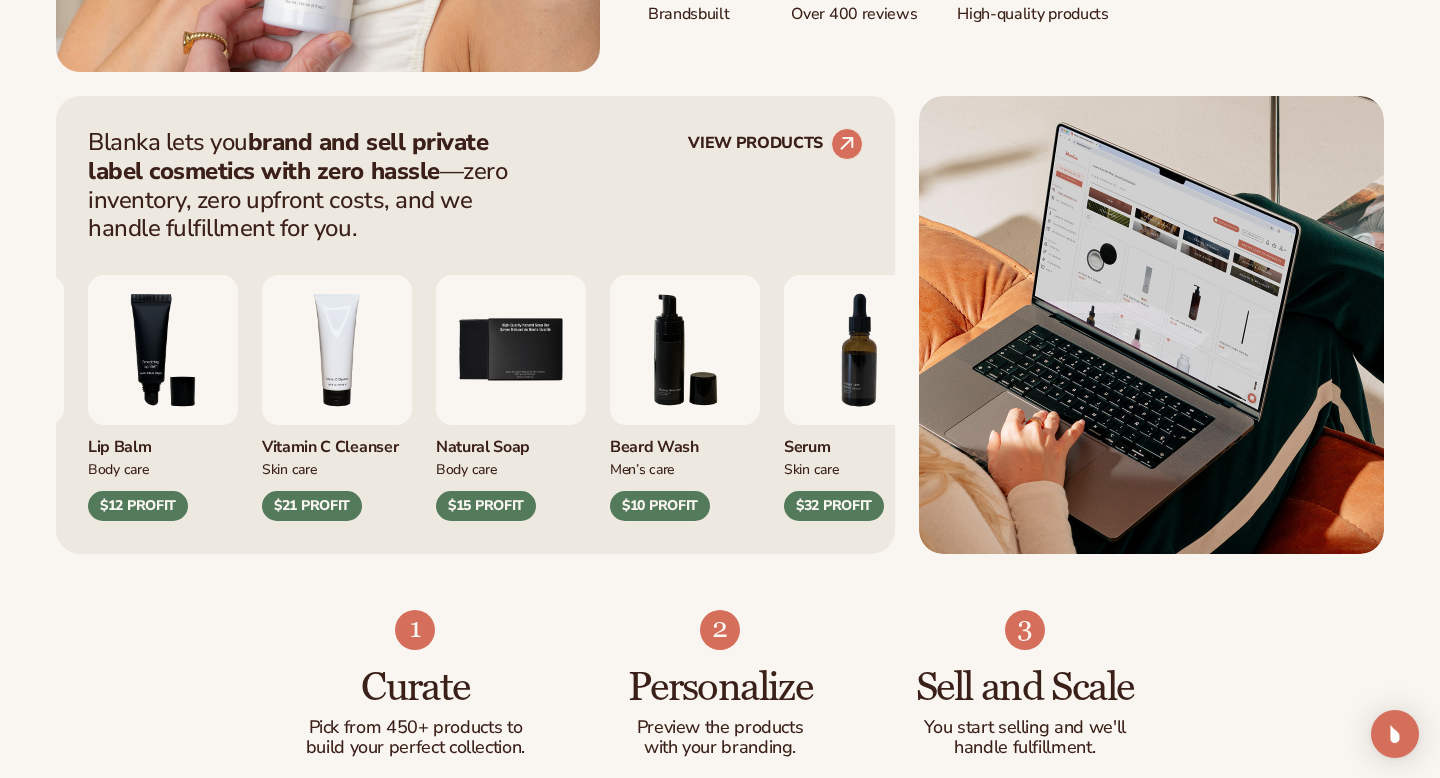scroll, scrollTop: 871, scrollLeft: 0, axis: vertical 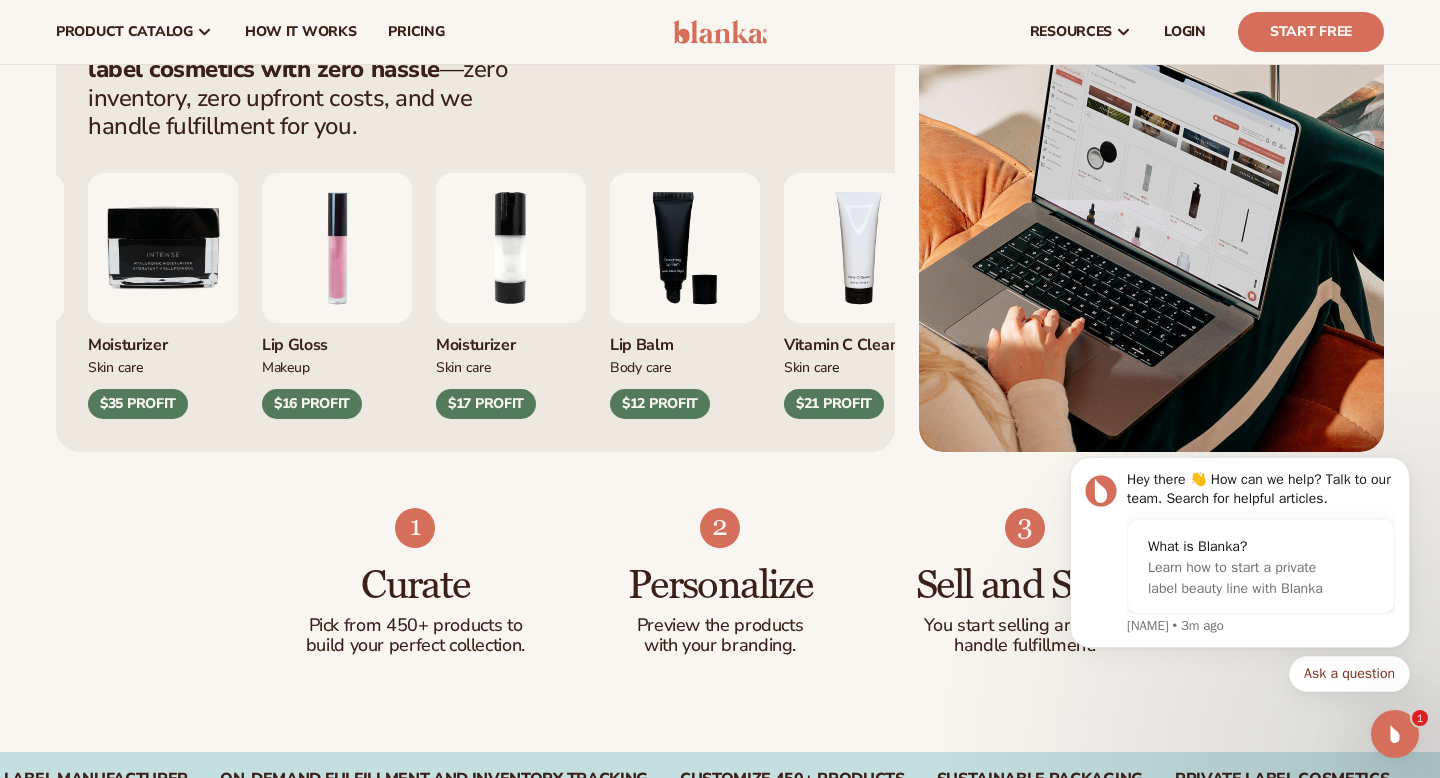 click at bounding box center (685, 248) 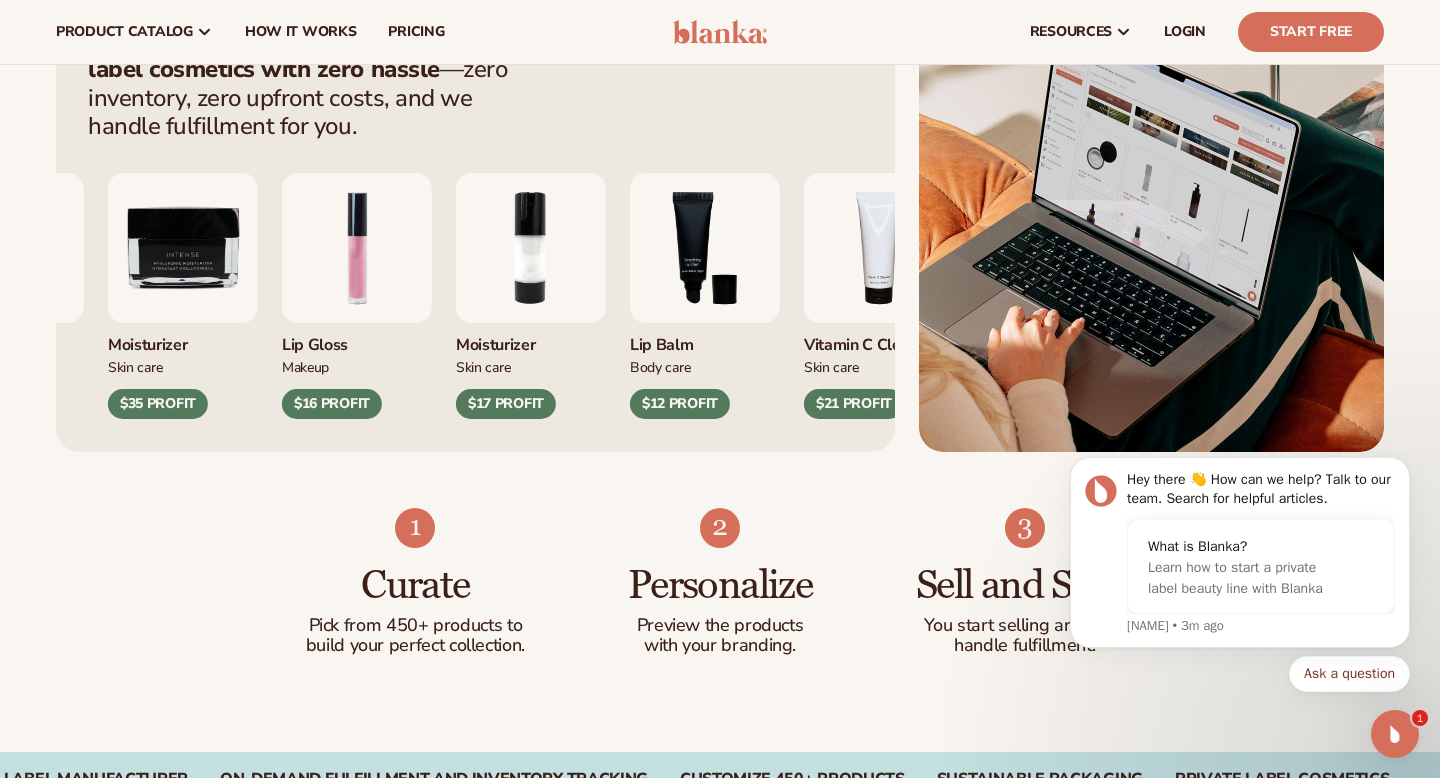 click at bounding box center (705, 248) 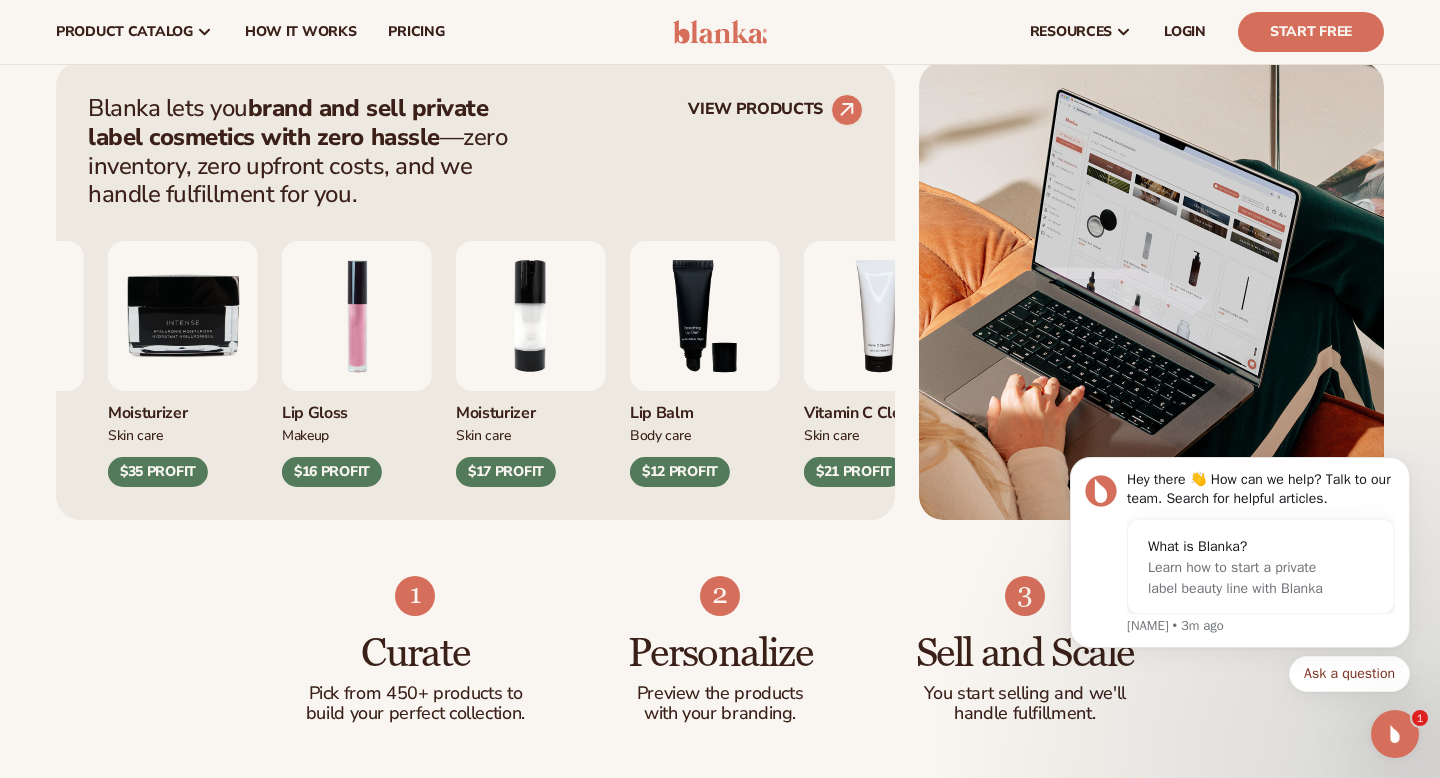 scroll, scrollTop: 701, scrollLeft: 0, axis: vertical 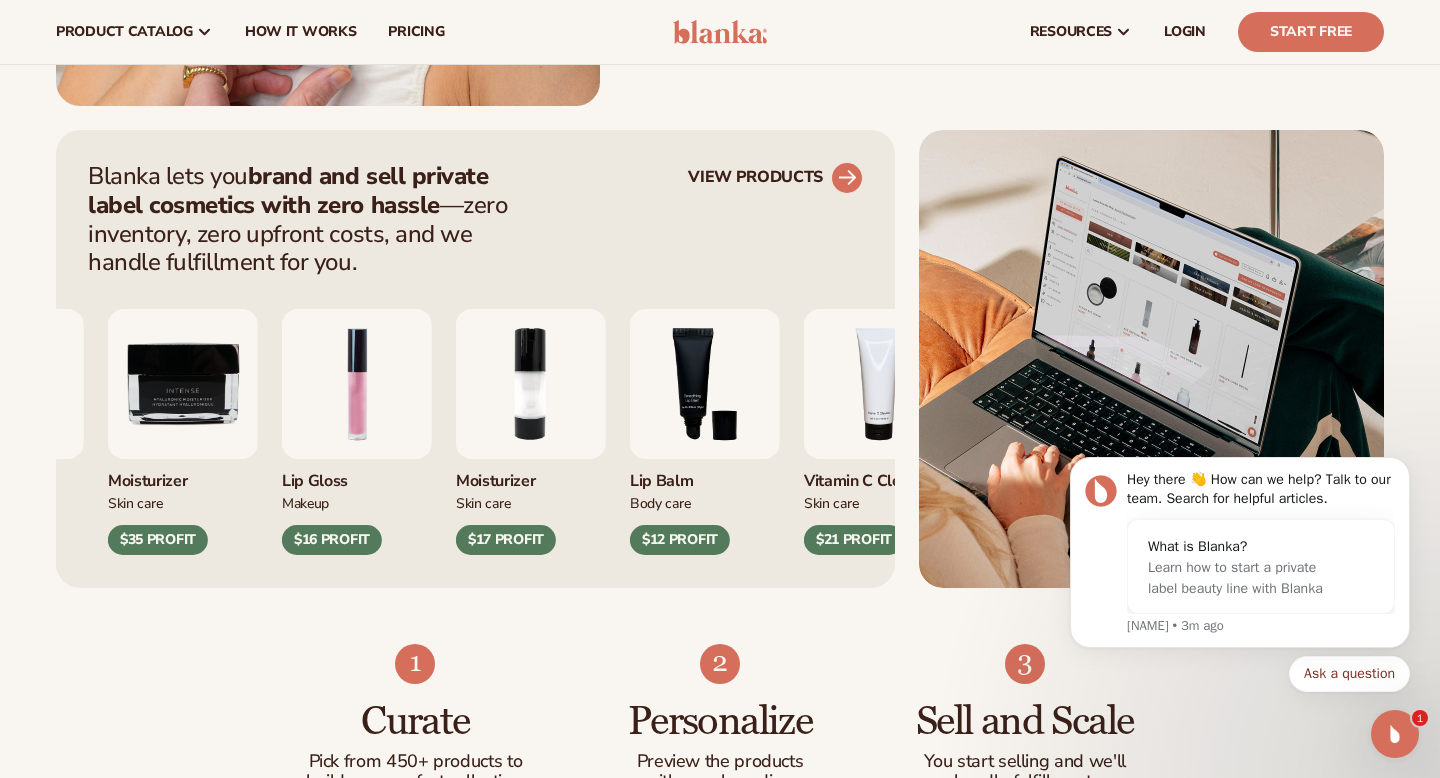 click 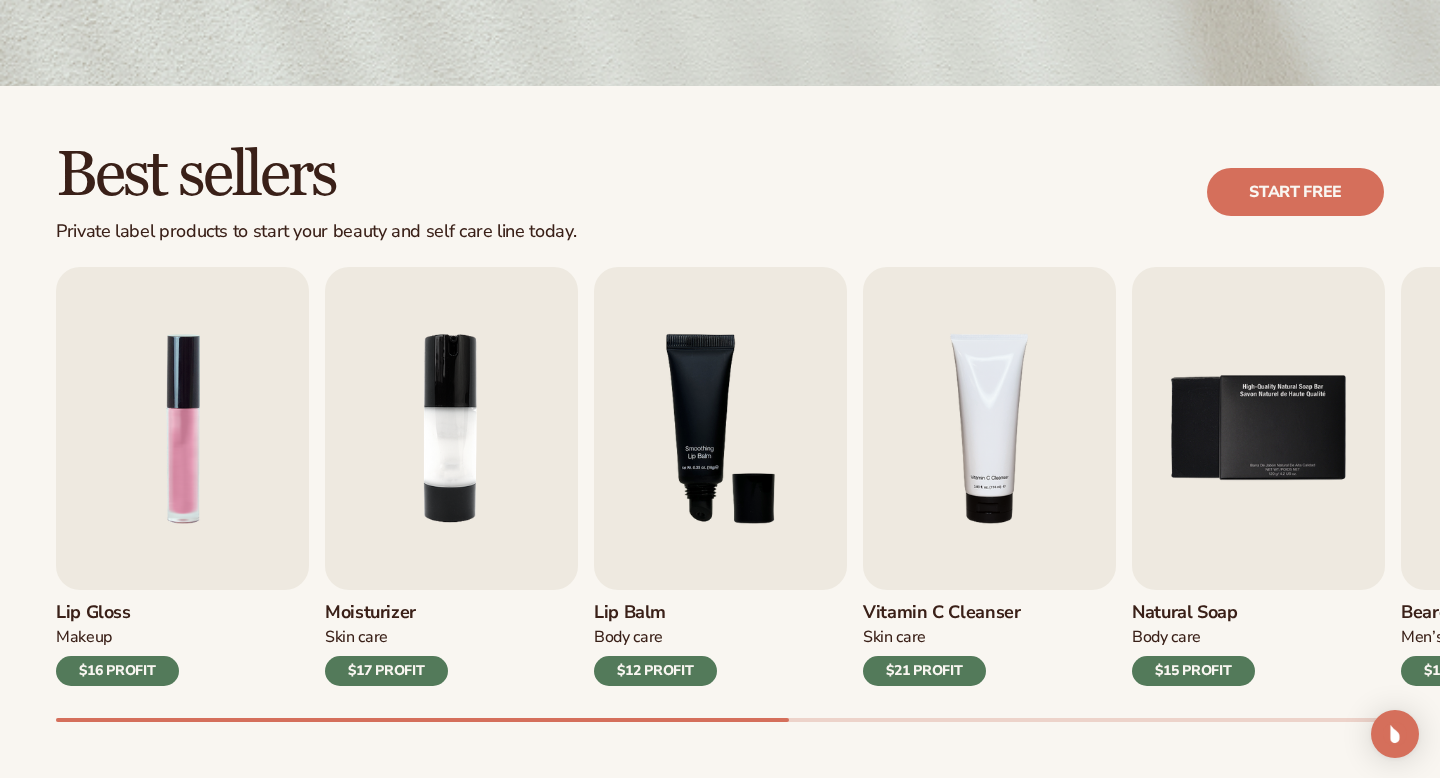 scroll, scrollTop: 610, scrollLeft: 0, axis: vertical 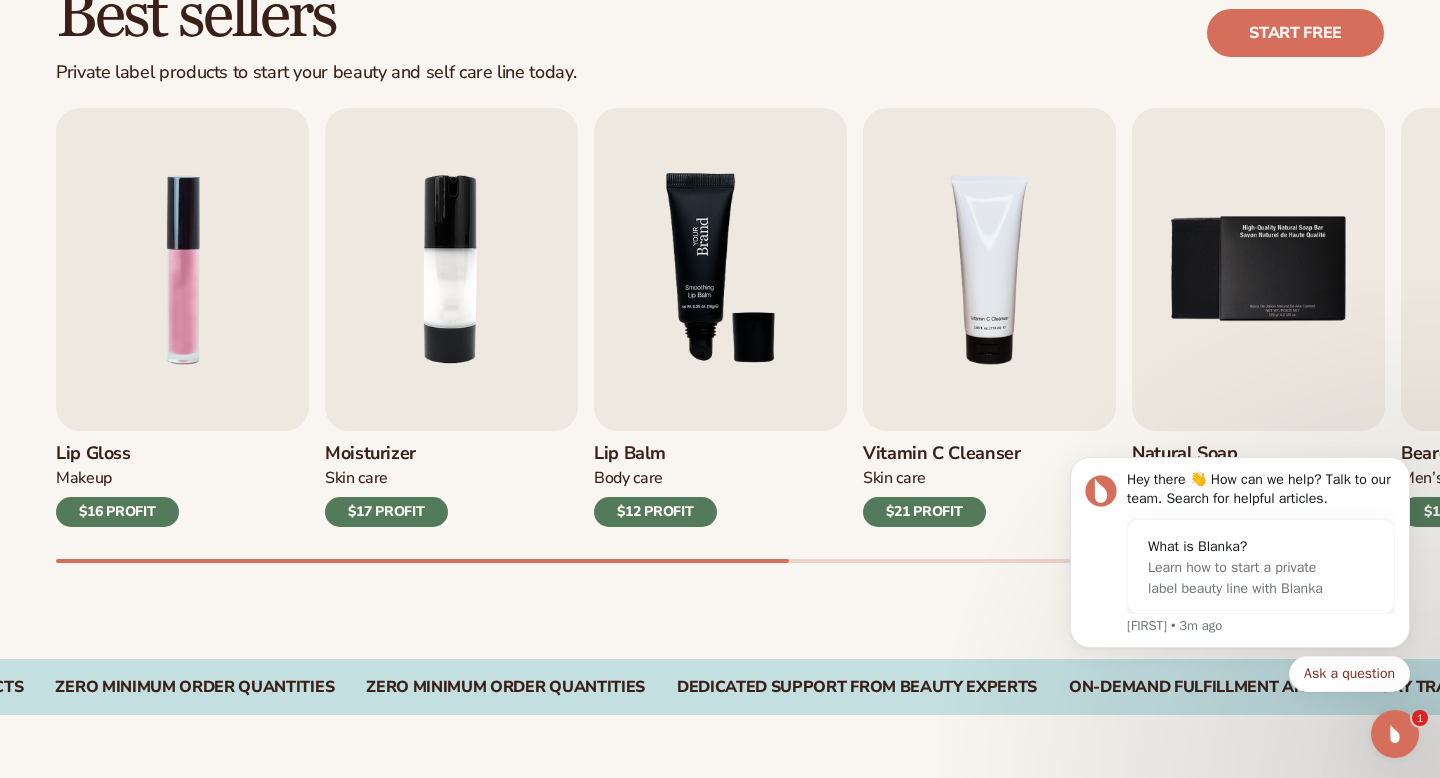 click at bounding box center (720, 269) 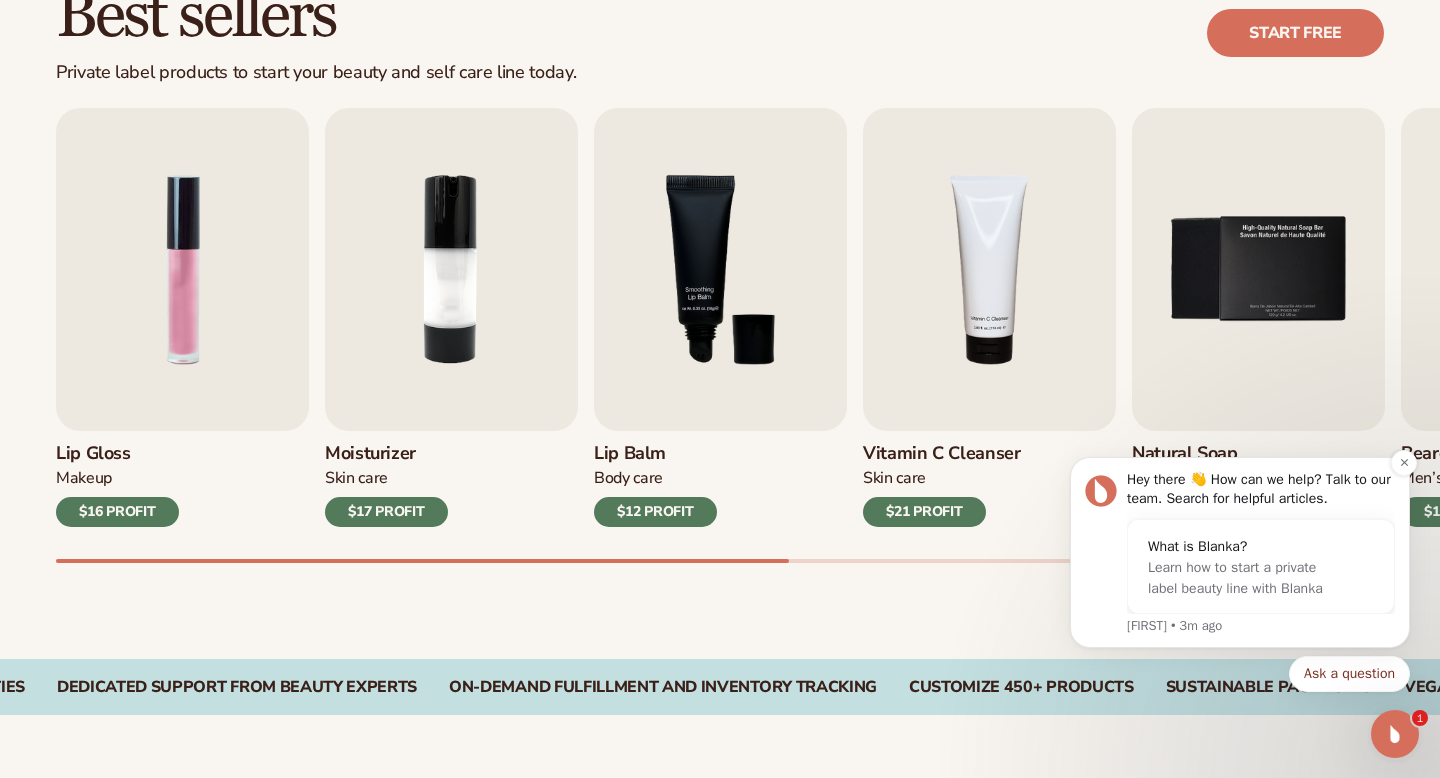 scroll, scrollTop: 609, scrollLeft: 0, axis: vertical 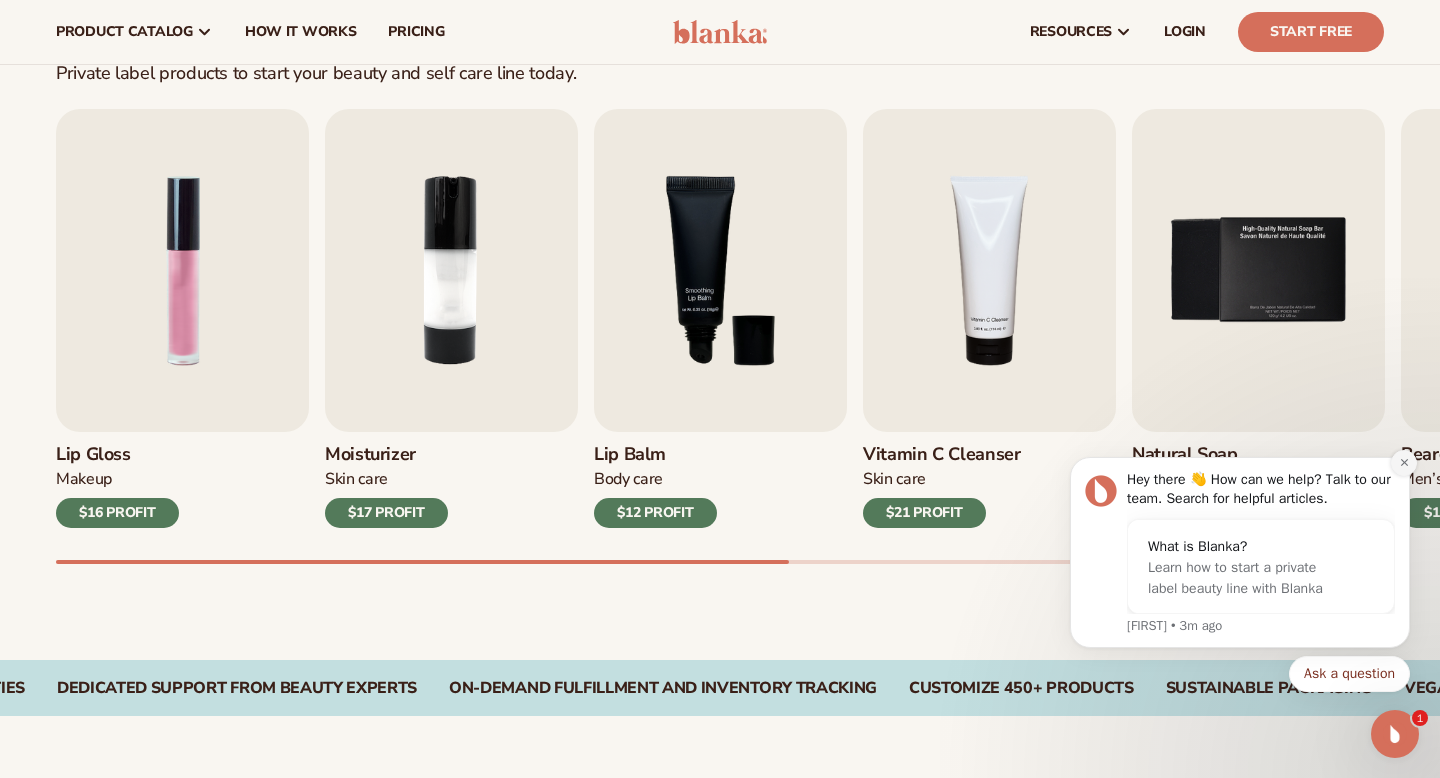 click 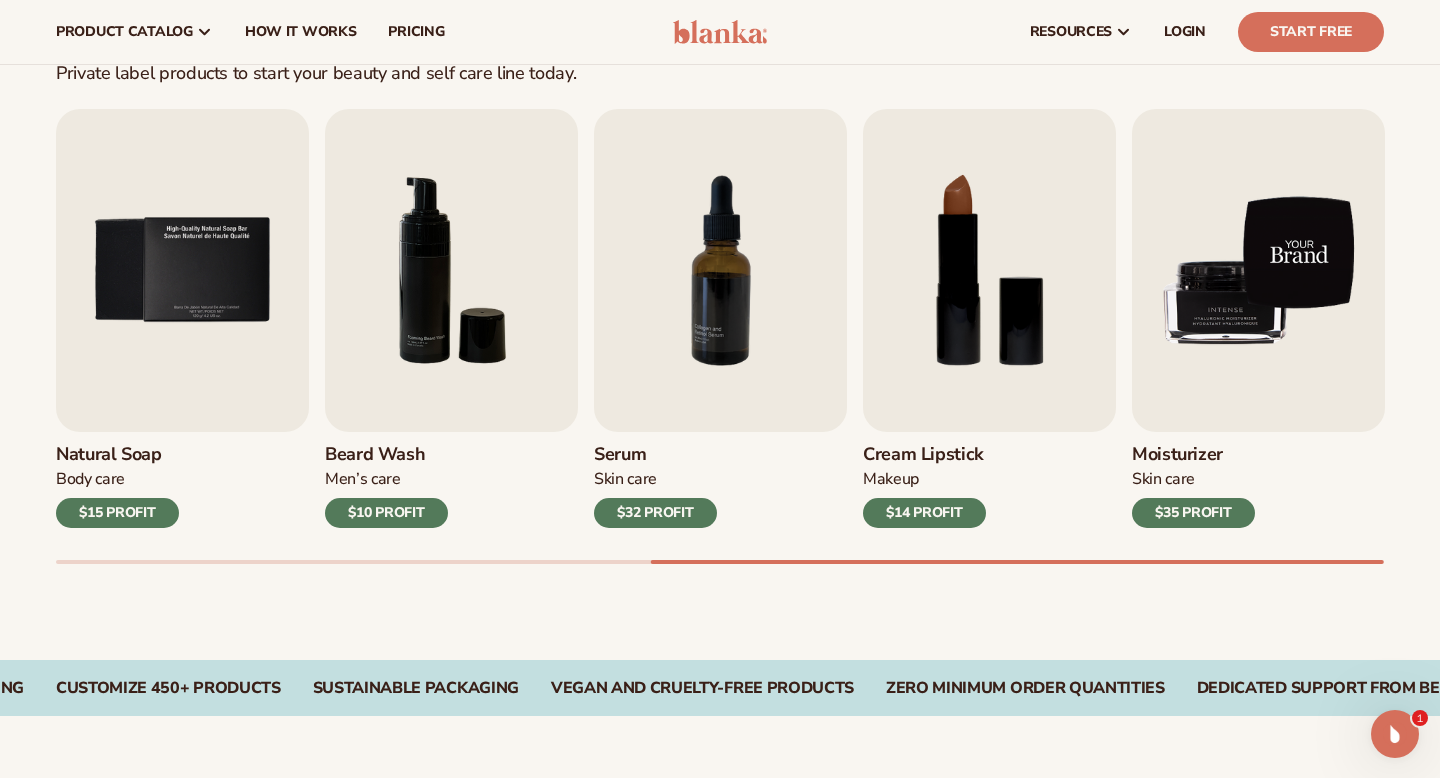 click at bounding box center [1258, 270] 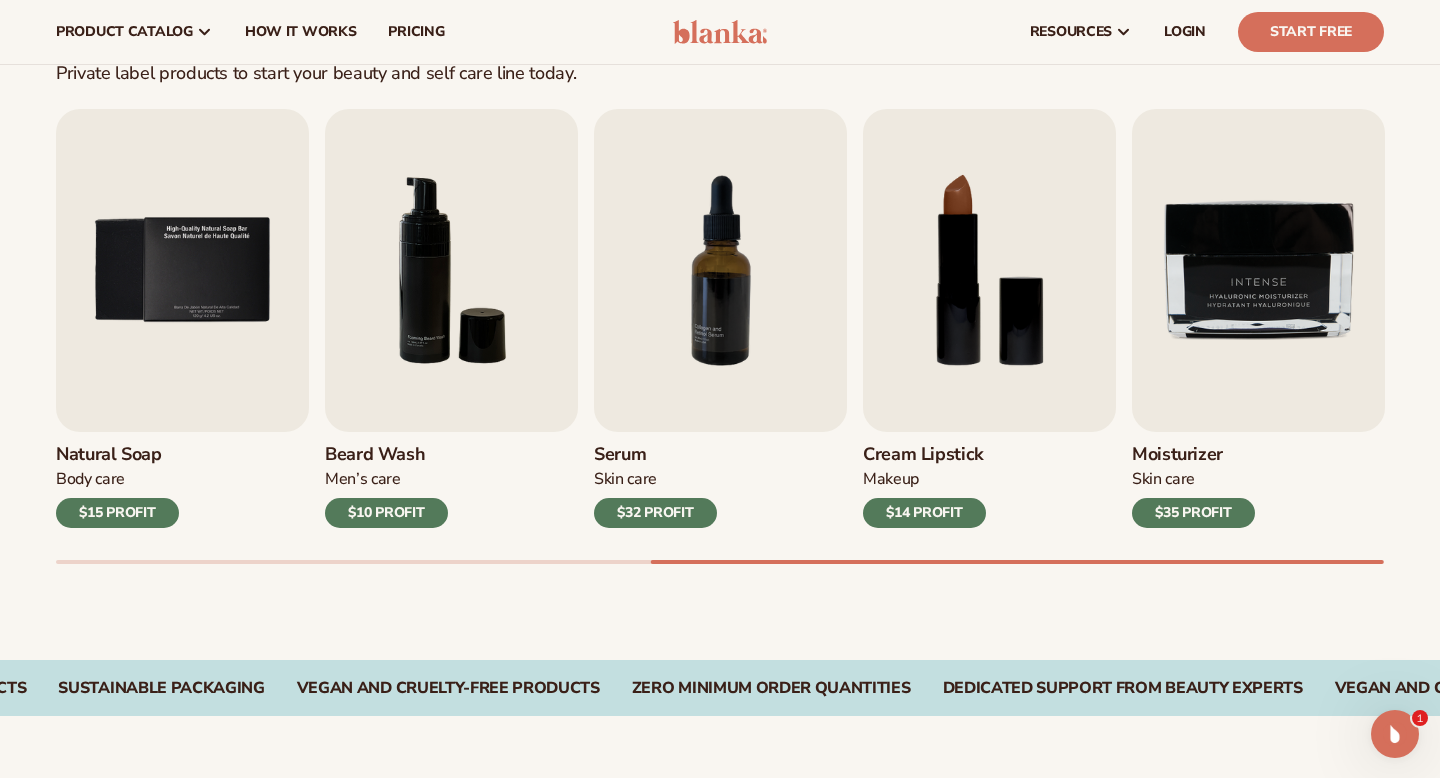 click on "$35 PROFIT" at bounding box center [1193, 513] 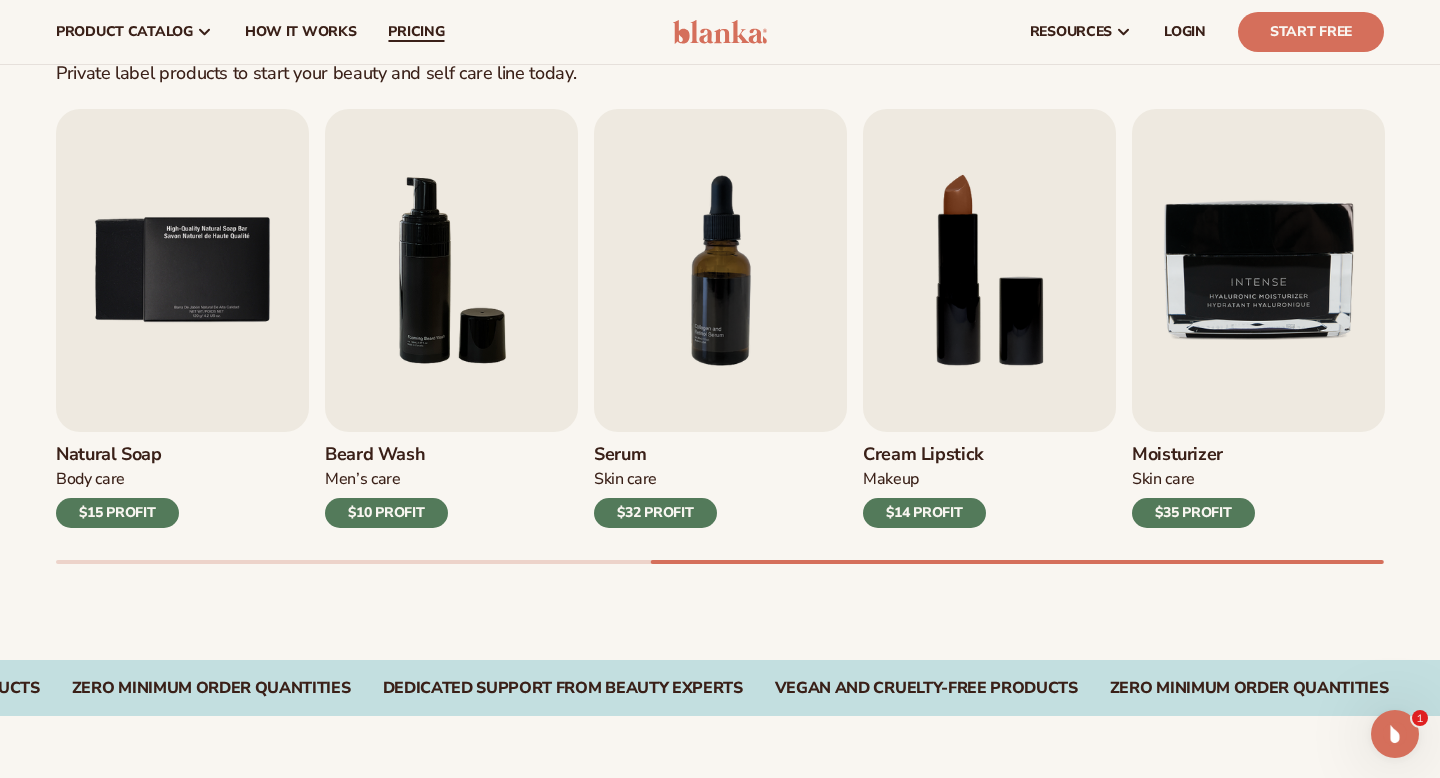 click on "pricing" at bounding box center (416, 32) 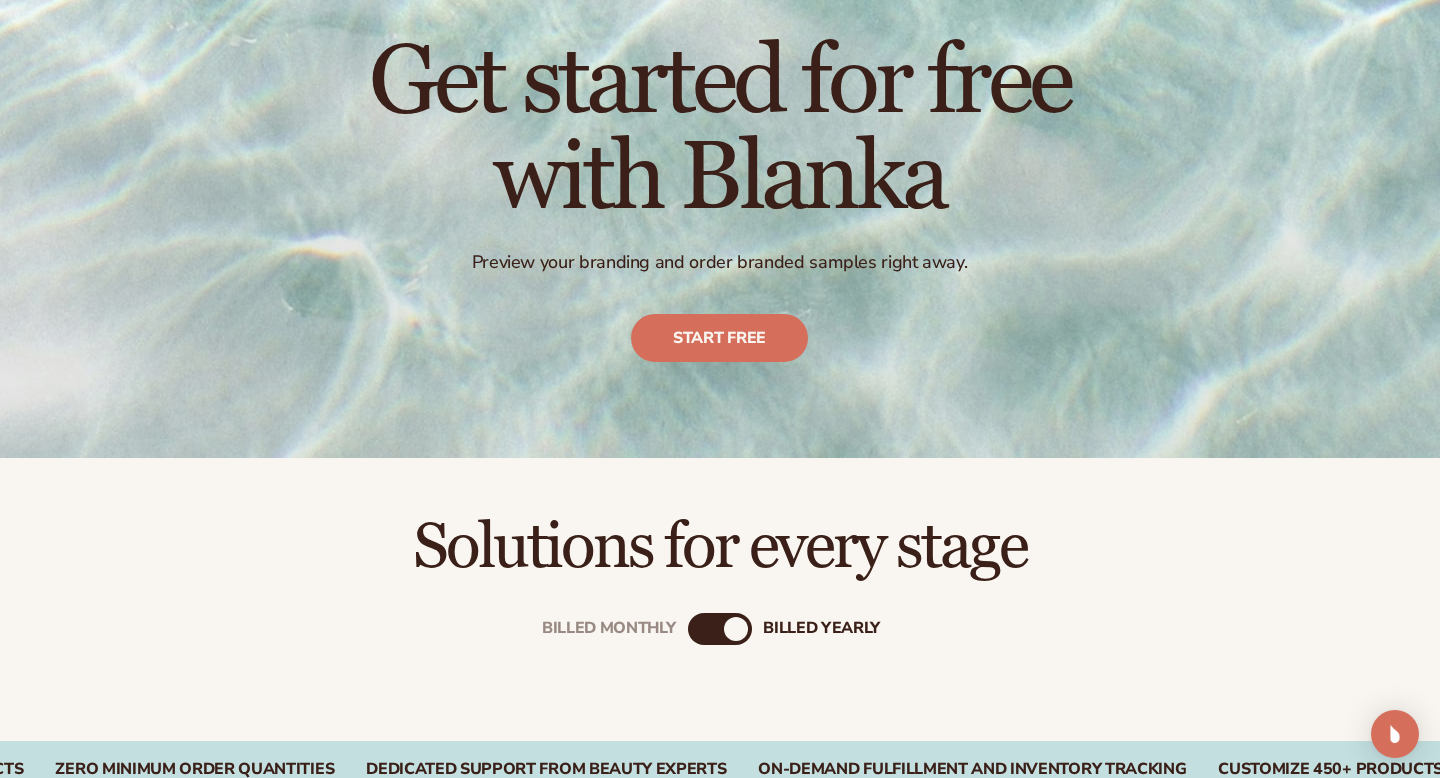 scroll, scrollTop: 679, scrollLeft: 0, axis: vertical 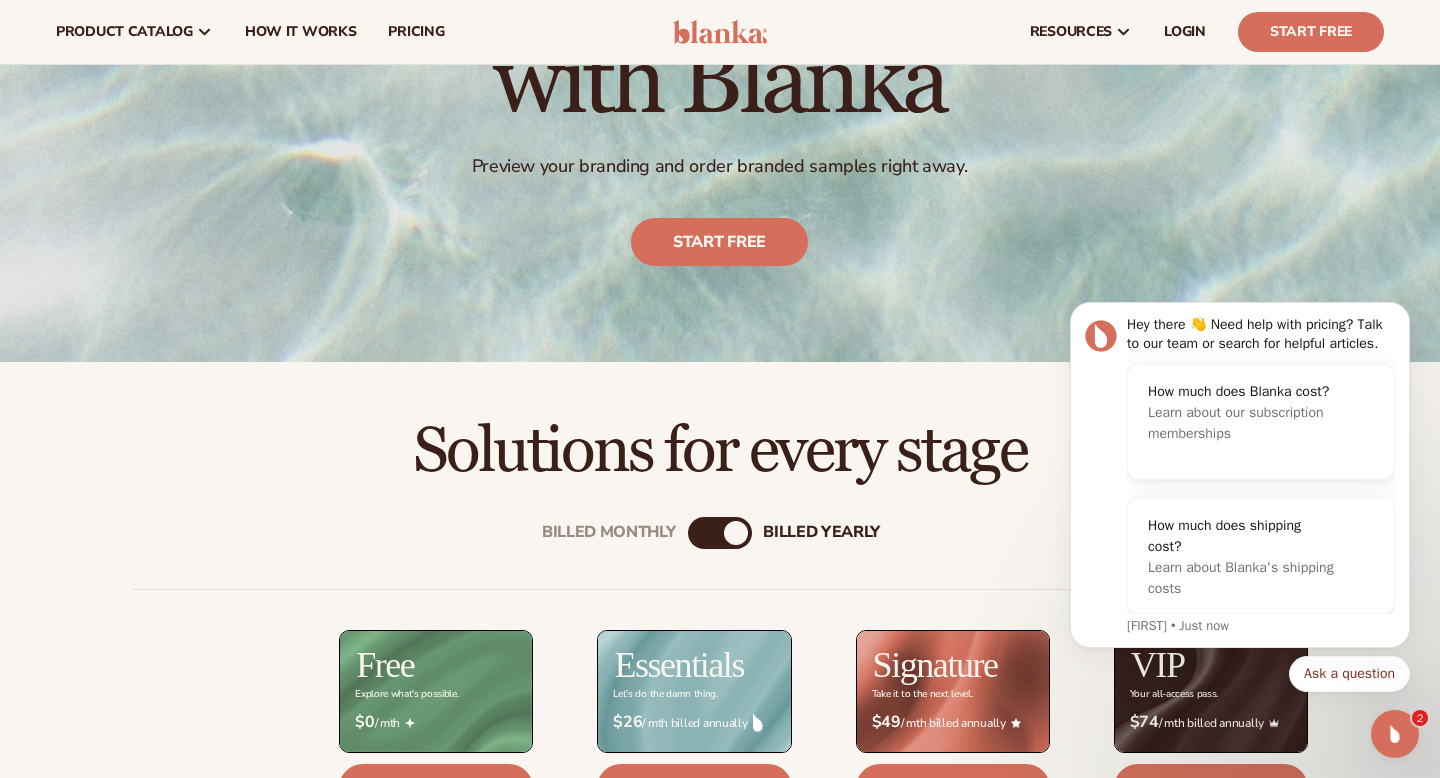 click at bounding box center (720, 32) 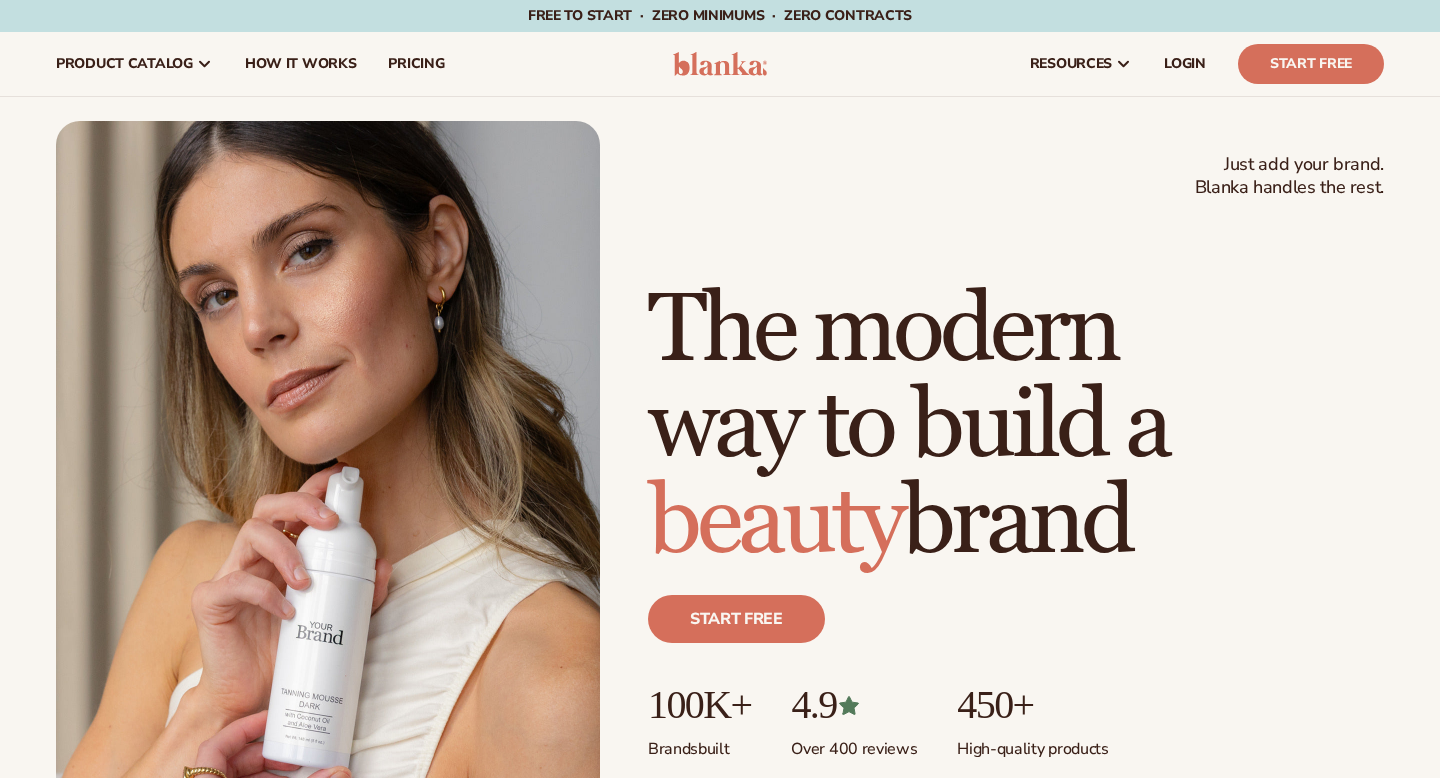 scroll, scrollTop: 0, scrollLeft: 0, axis: both 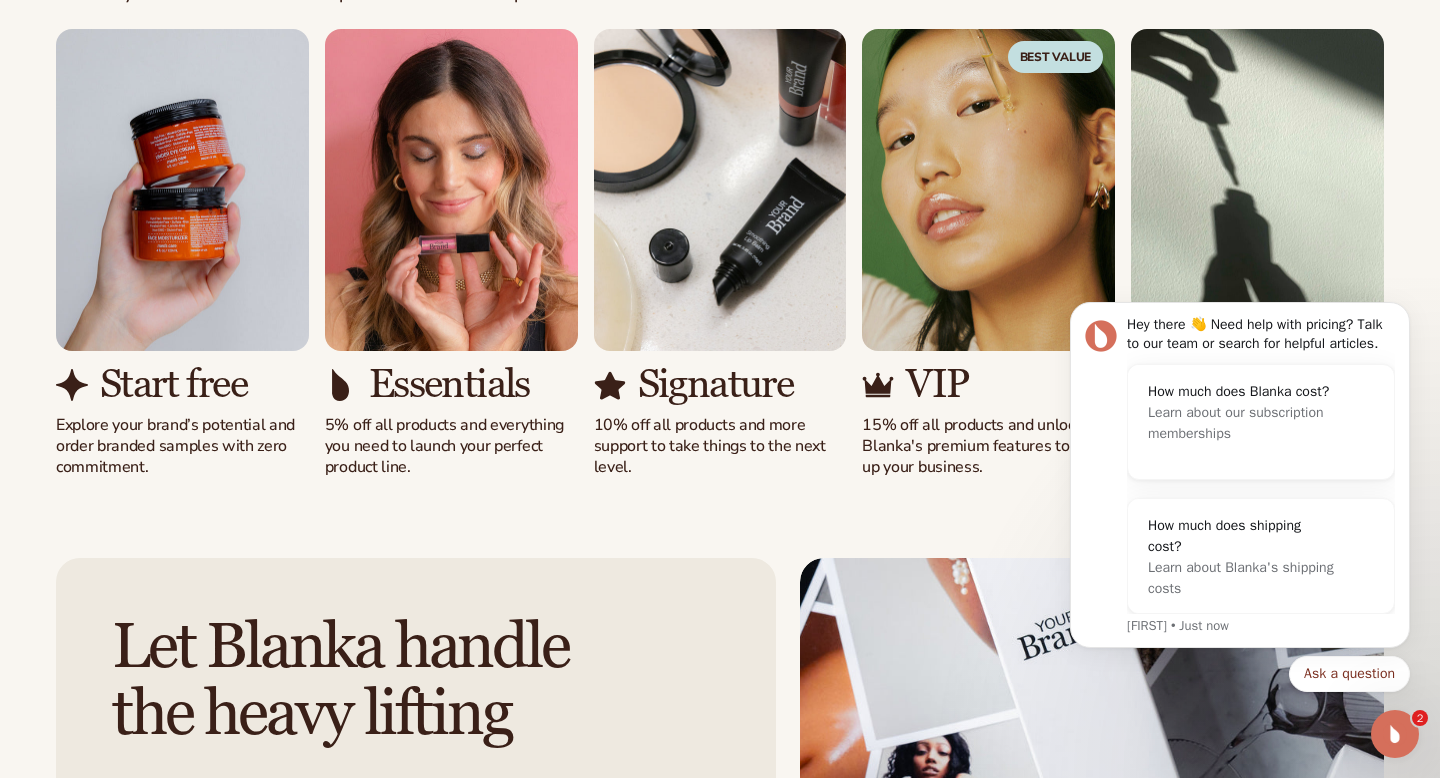 click at bounding box center [451, 190] 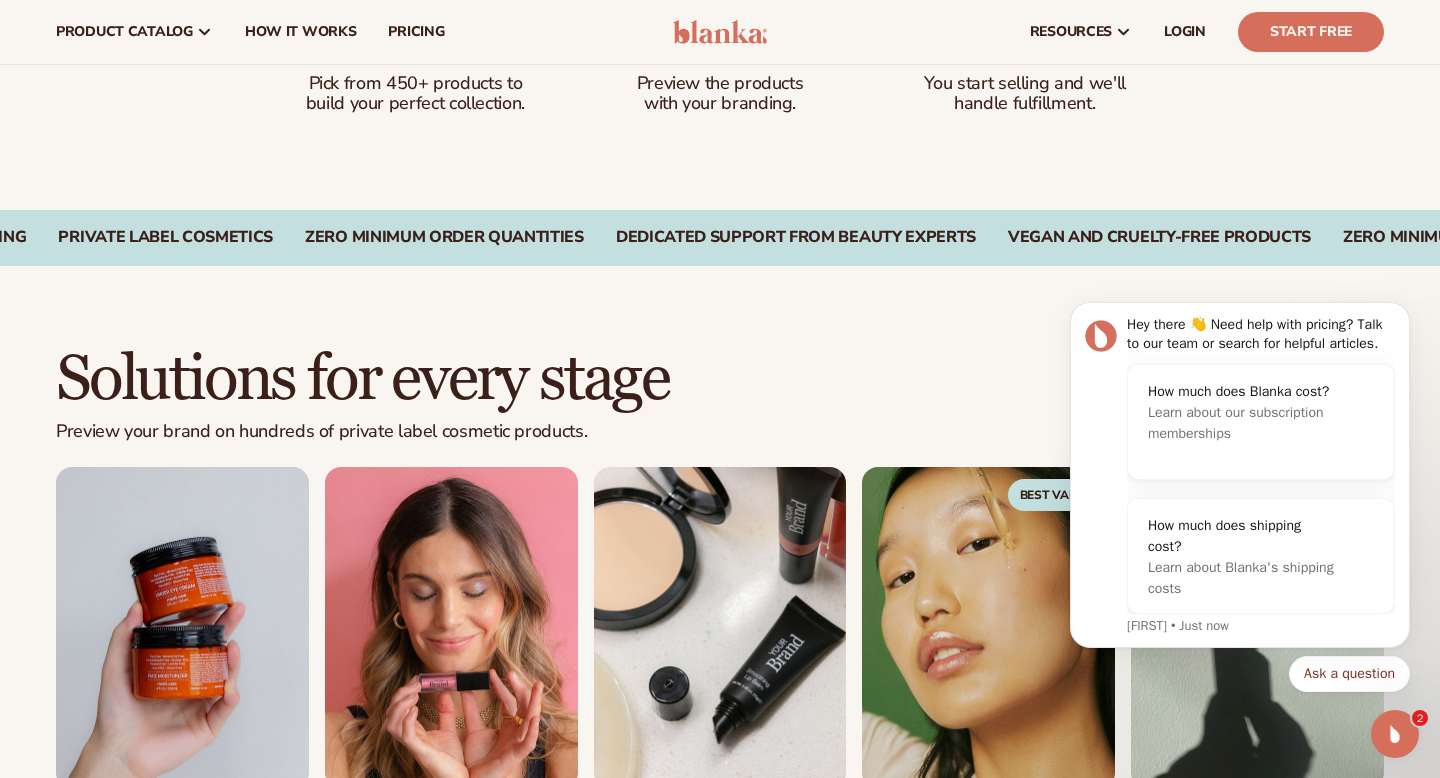 scroll, scrollTop: 1378, scrollLeft: 0, axis: vertical 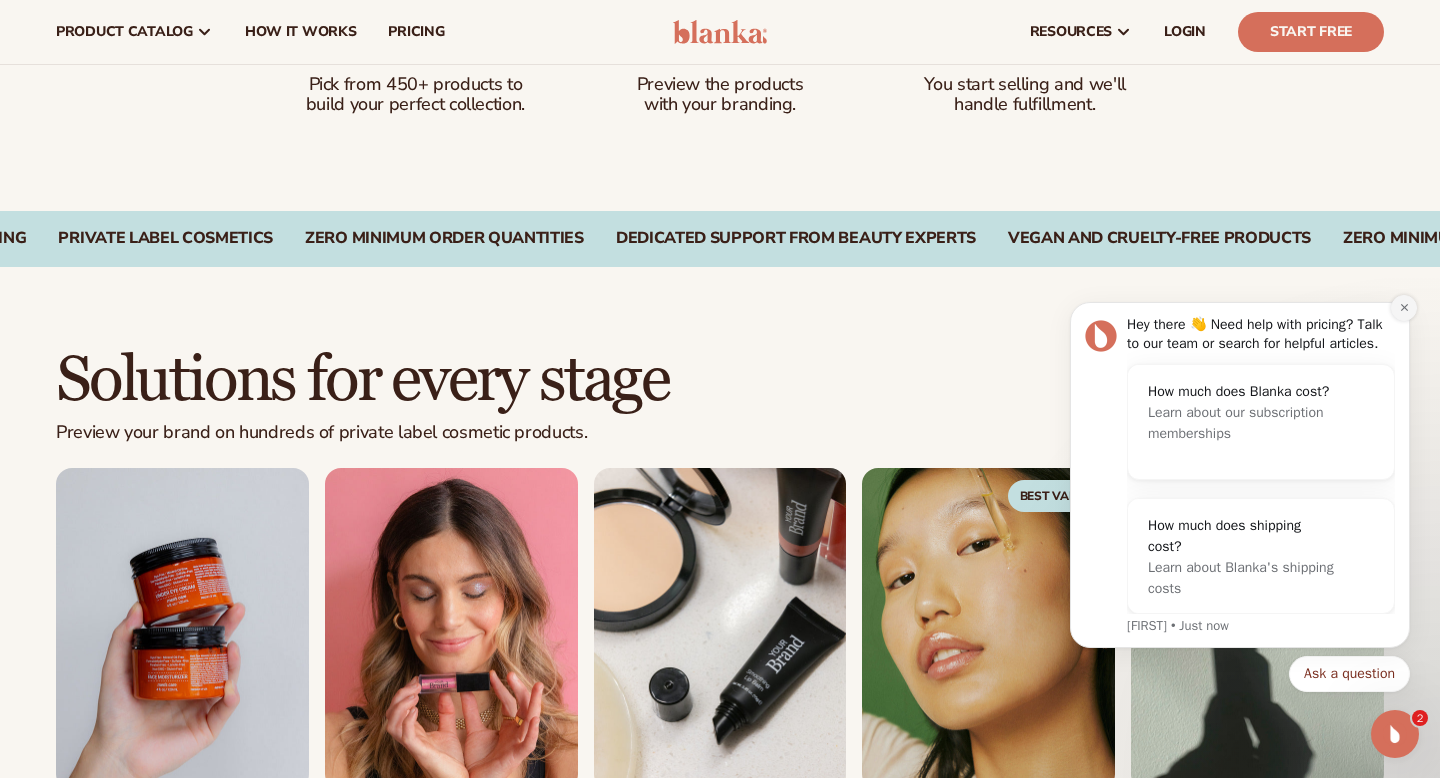 click at bounding box center (1404, 308) 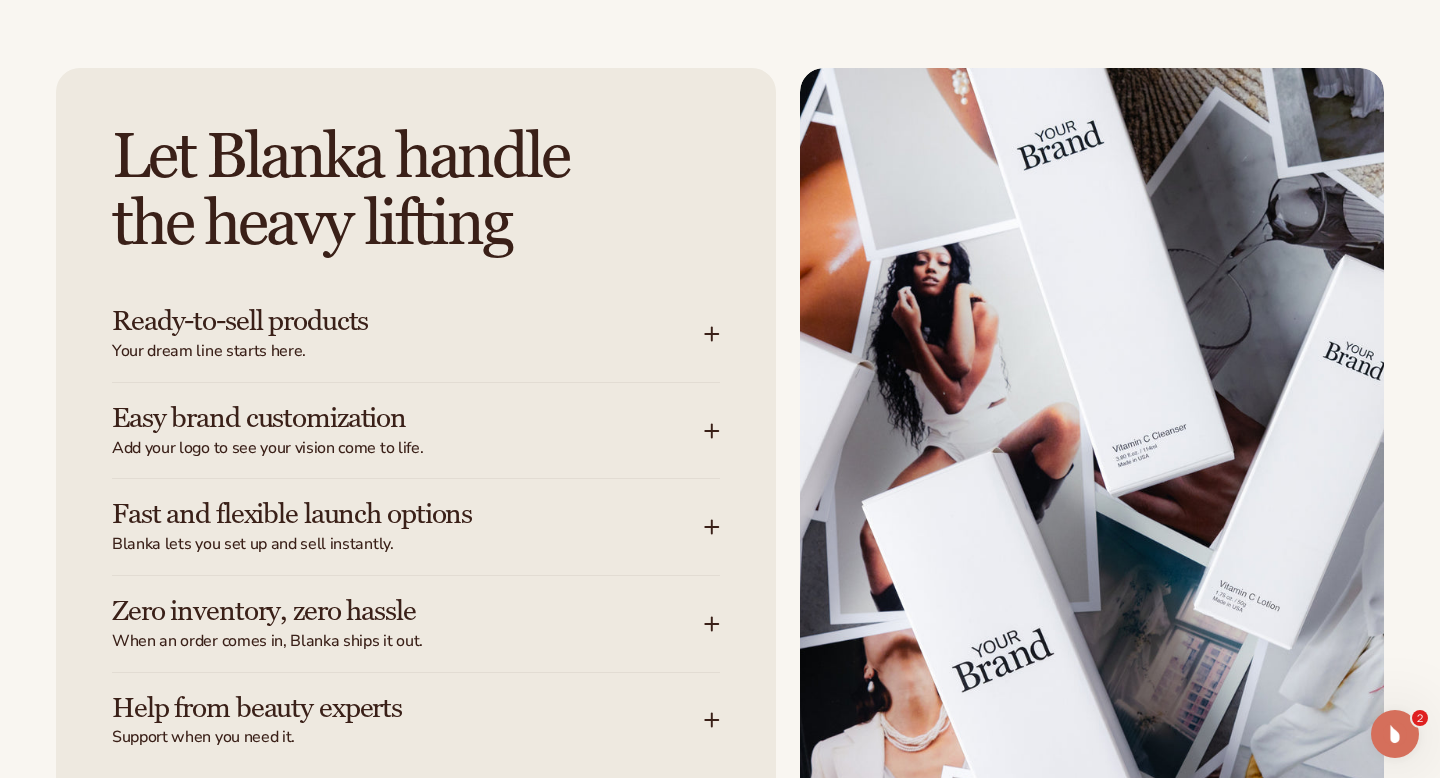 scroll, scrollTop: 2321, scrollLeft: 0, axis: vertical 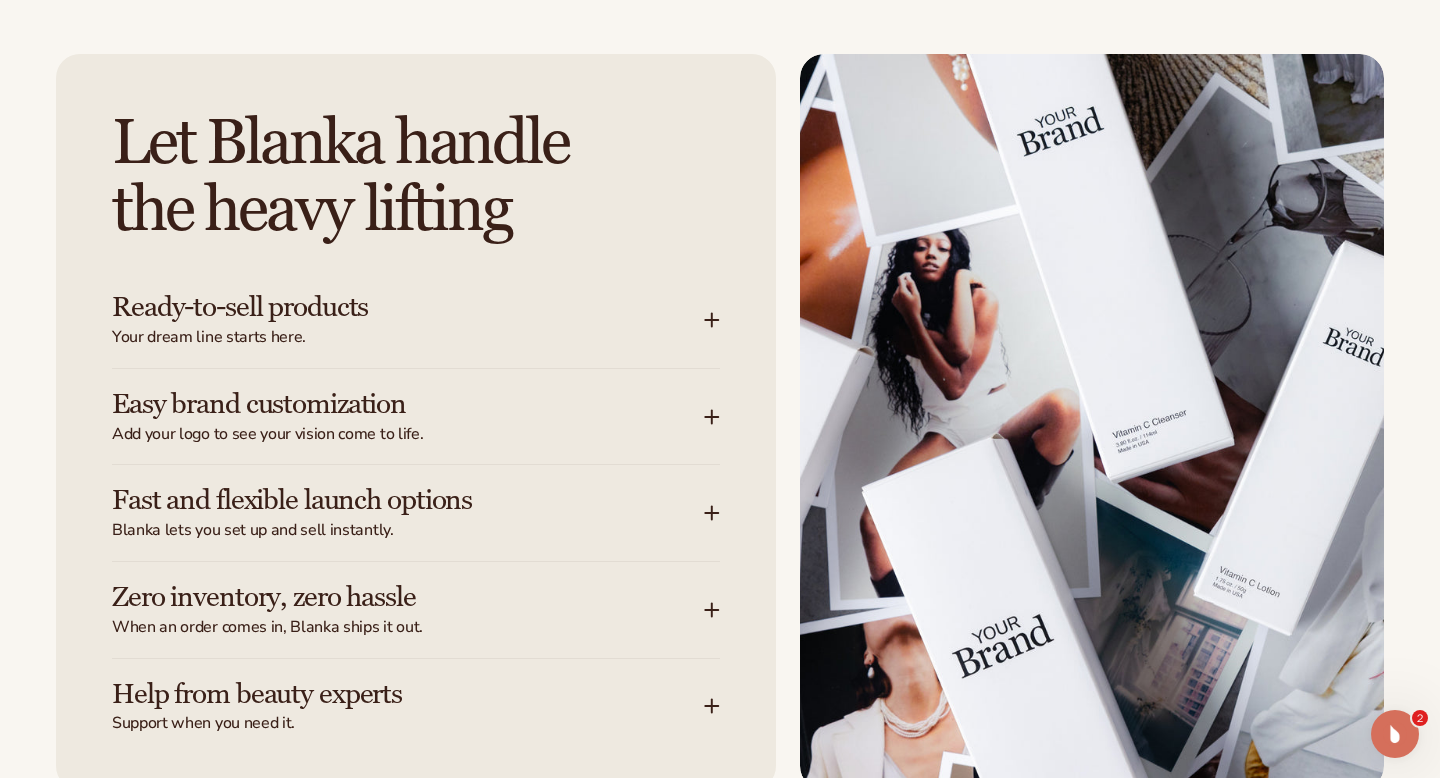 click 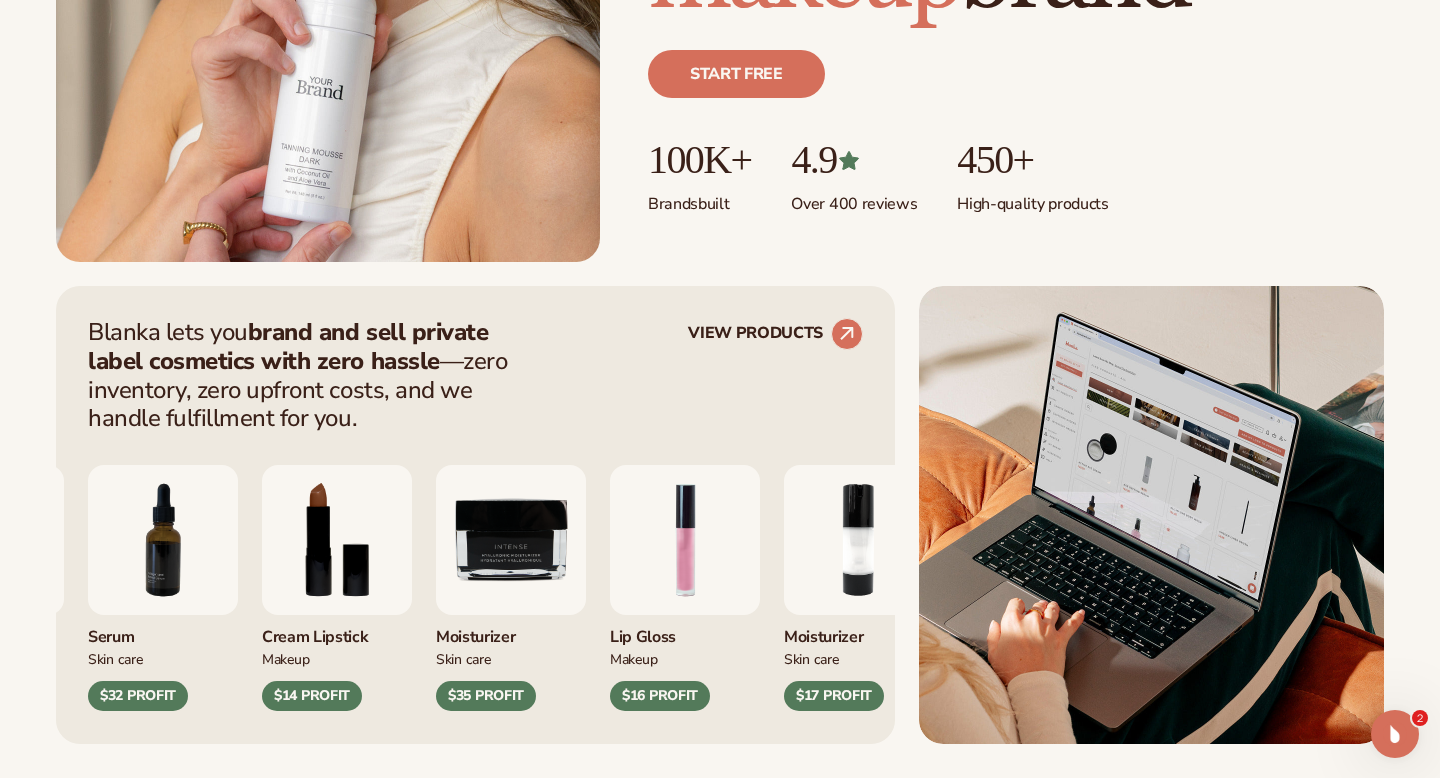scroll, scrollTop: 768, scrollLeft: 0, axis: vertical 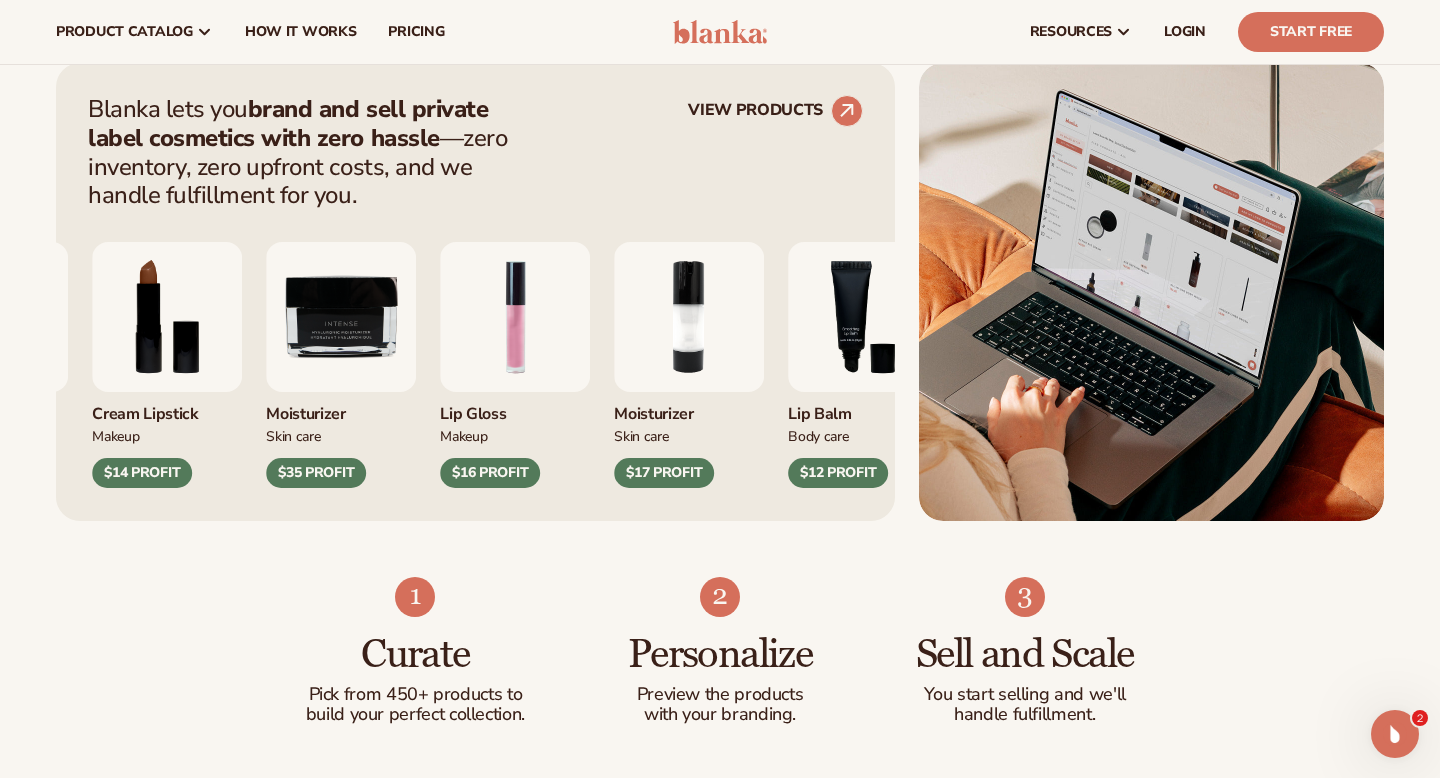 click at bounding box center [515, 317] 